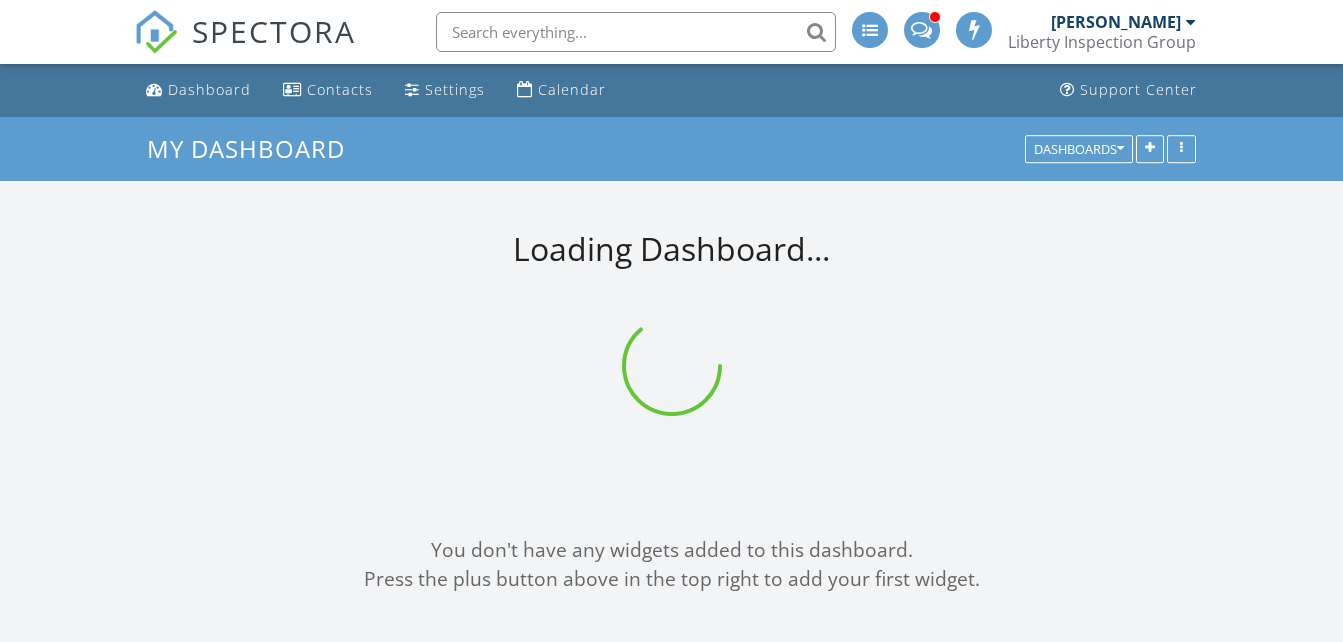 scroll, scrollTop: 0, scrollLeft: 0, axis: both 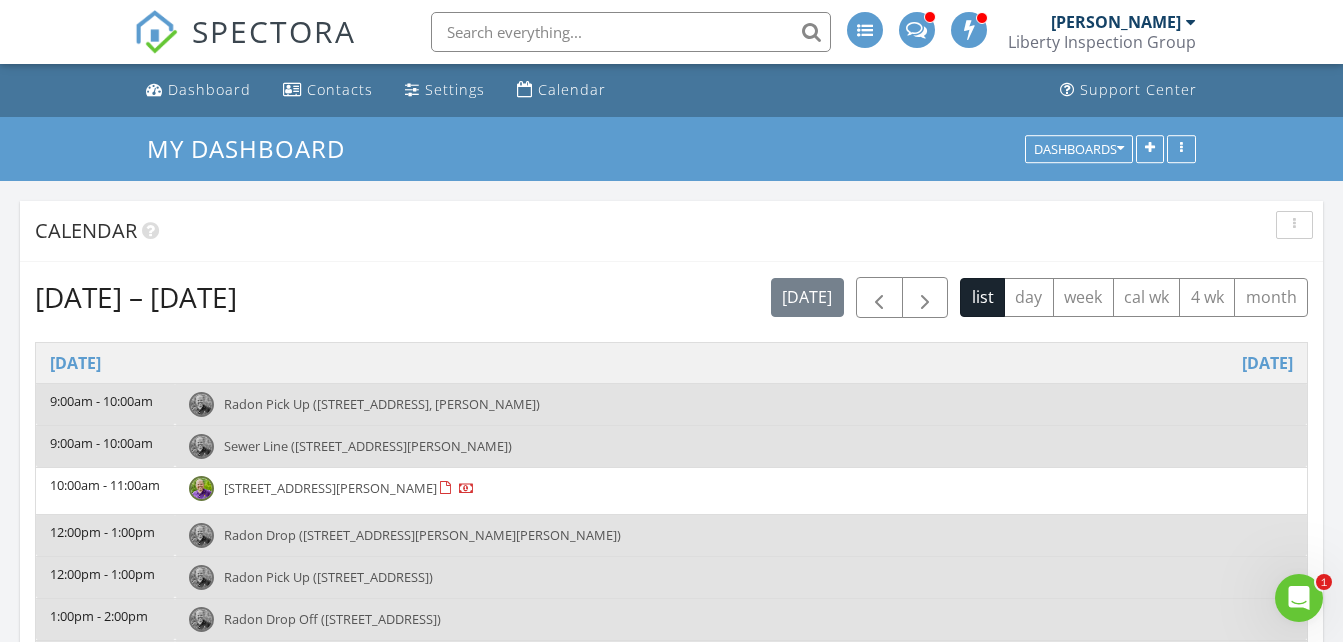 click on "1708 Kennedy St, Philadelphia 19124" at bounding box center (330, 488) 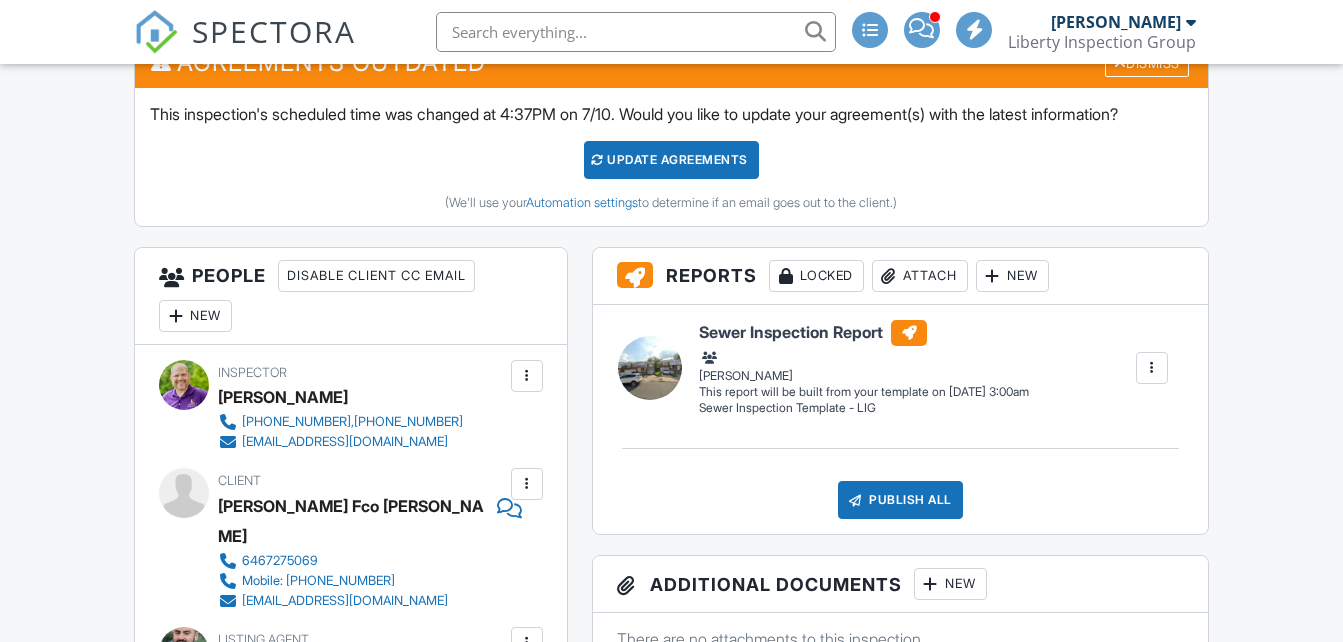scroll, scrollTop: 557, scrollLeft: 0, axis: vertical 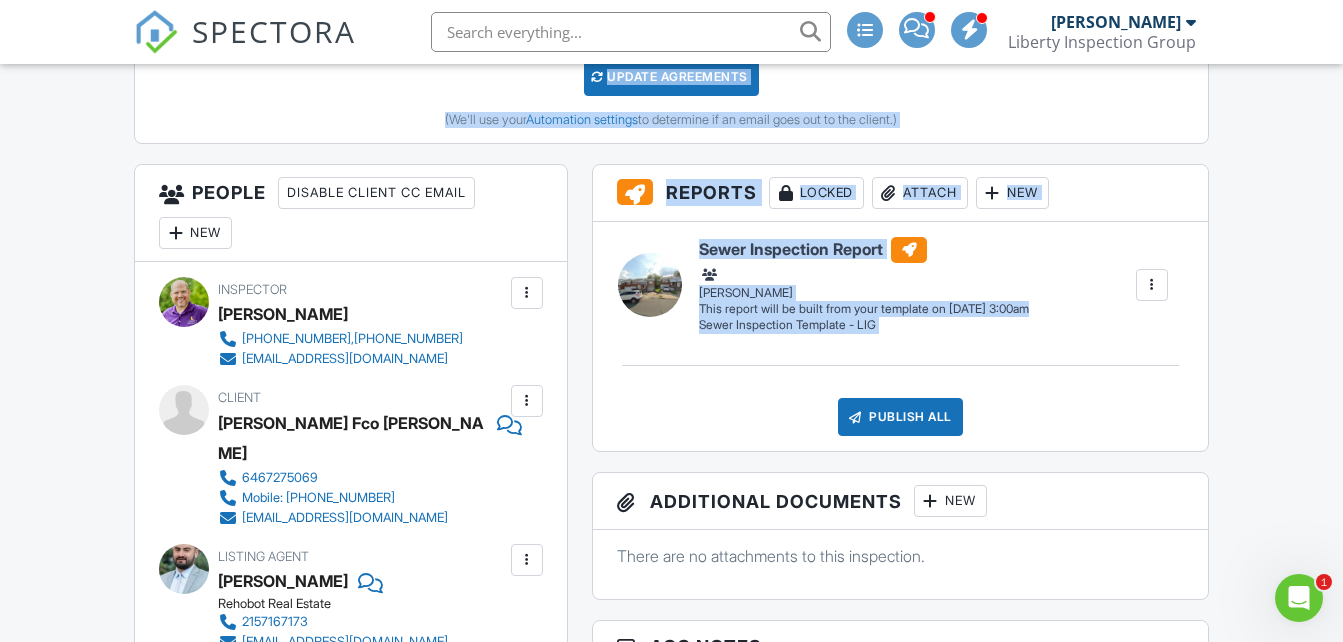 drag, startPoint x: 1340, startPoint y: 147, endPoint x: 1353, endPoint y: 13, distance: 134.62912 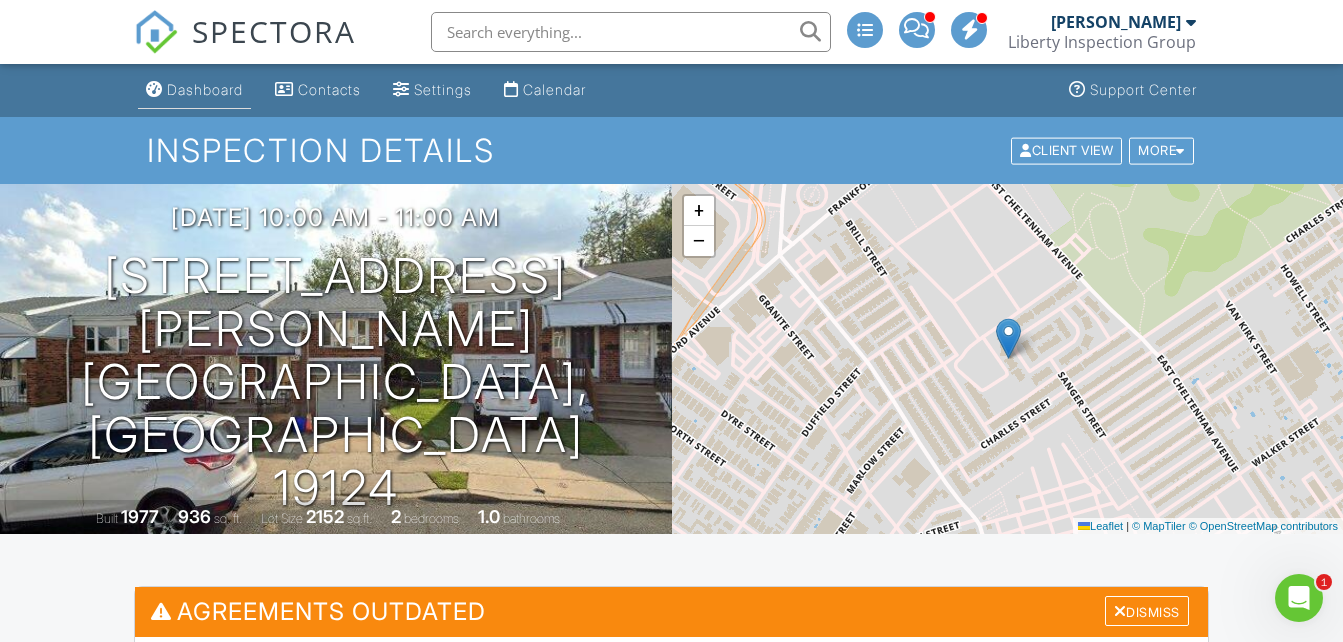 click on "Dashboard" at bounding box center [205, 89] 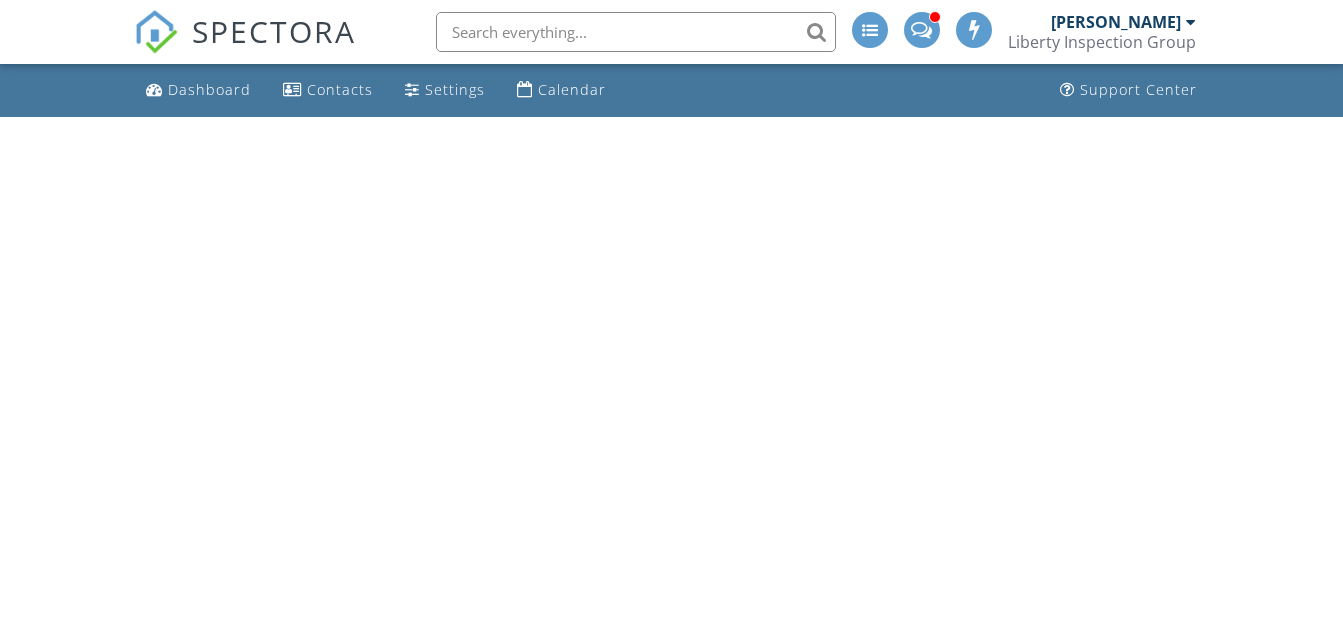 scroll, scrollTop: 0, scrollLeft: 0, axis: both 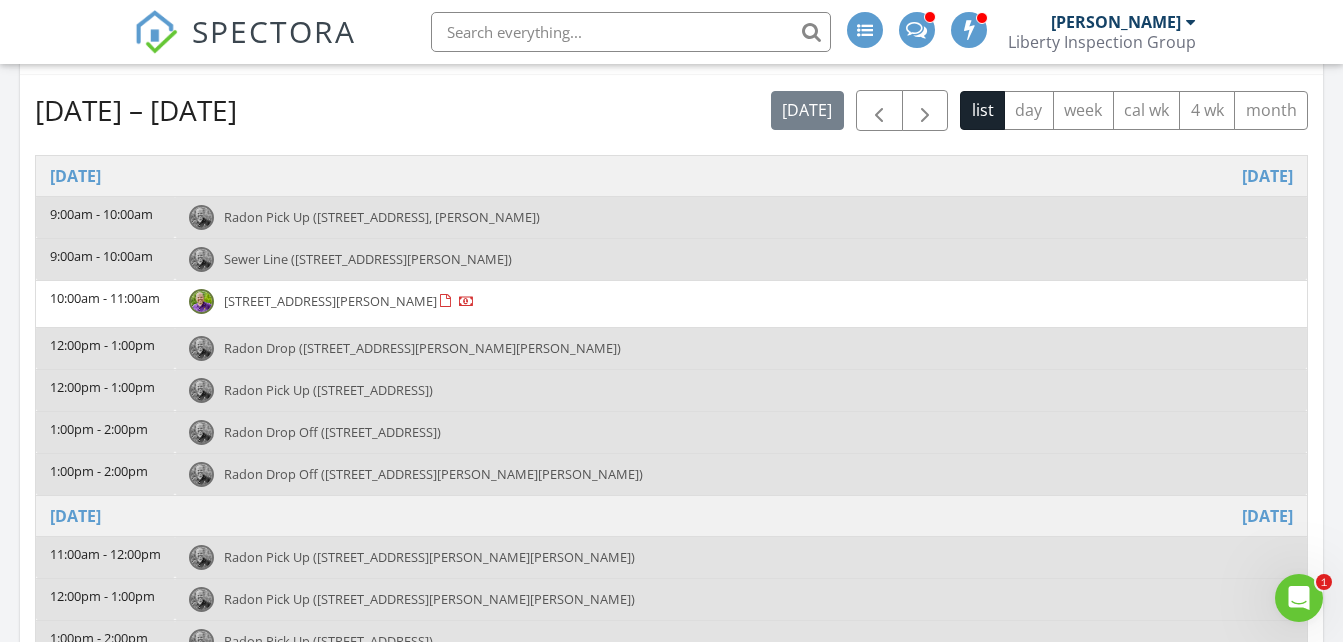 click on "Radon Drop (20 Cherry Cir, Glen Mills)" at bounding box center [422, 348] 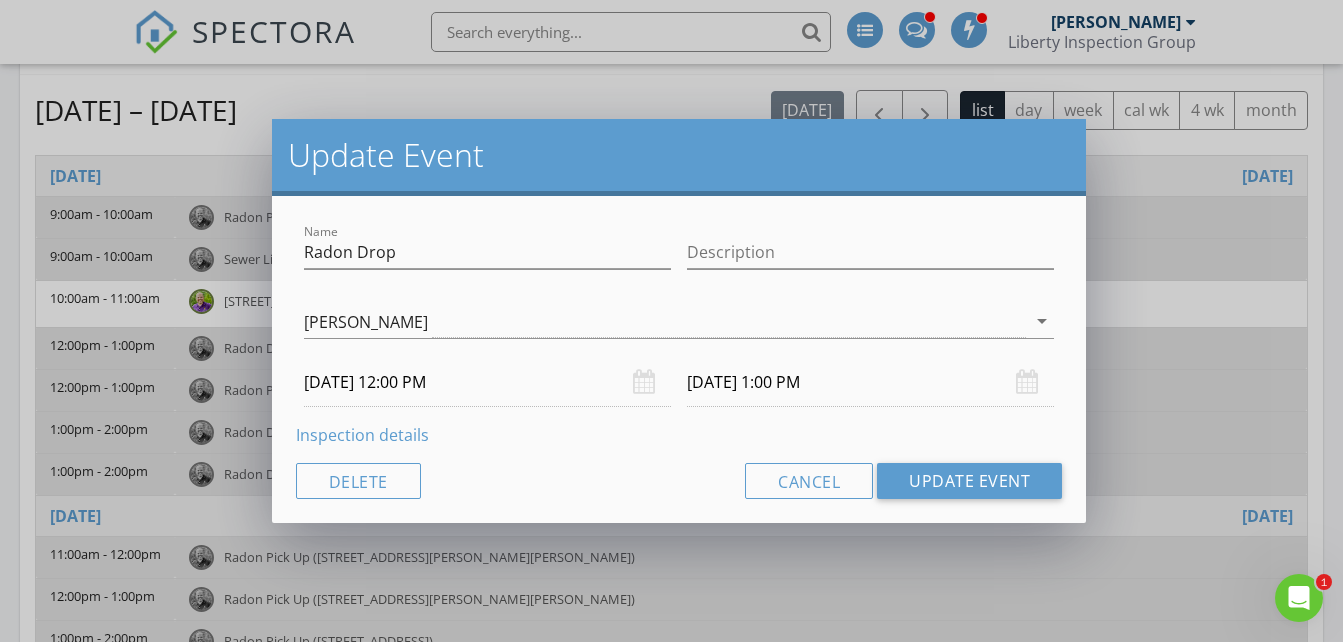 click on "Inspection details" at bounding box center [362, 435] 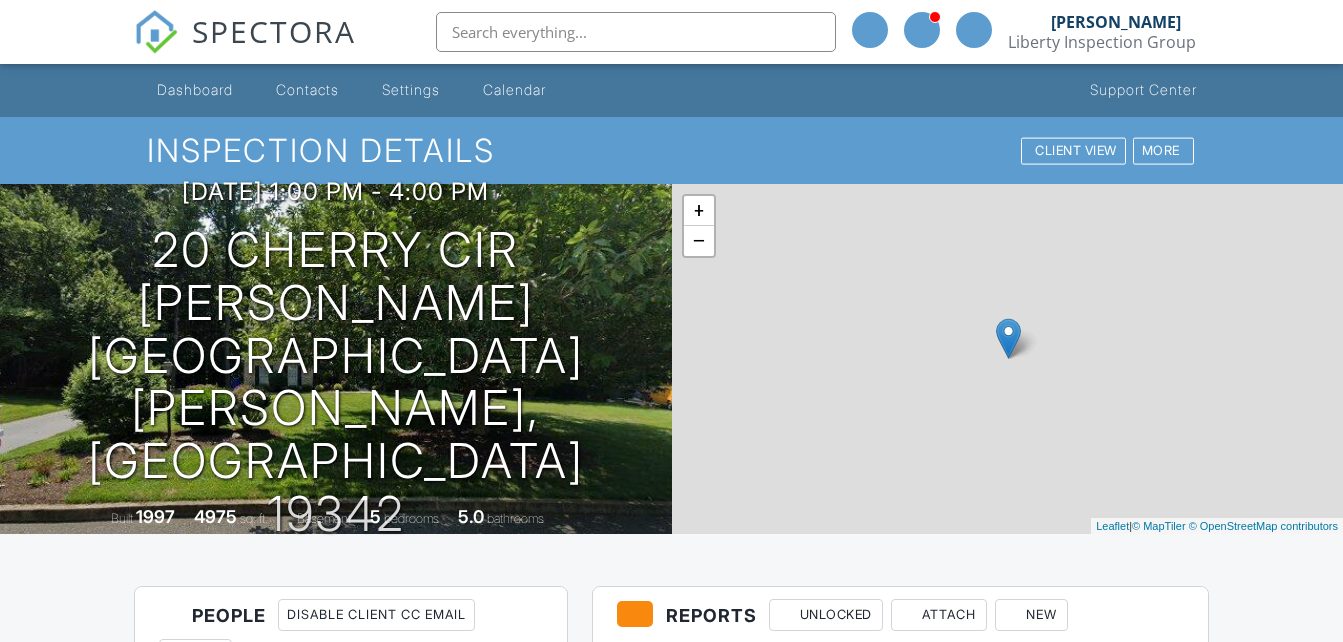 scroll, scrollTop: 0, scrollLeft: 0, axis: both 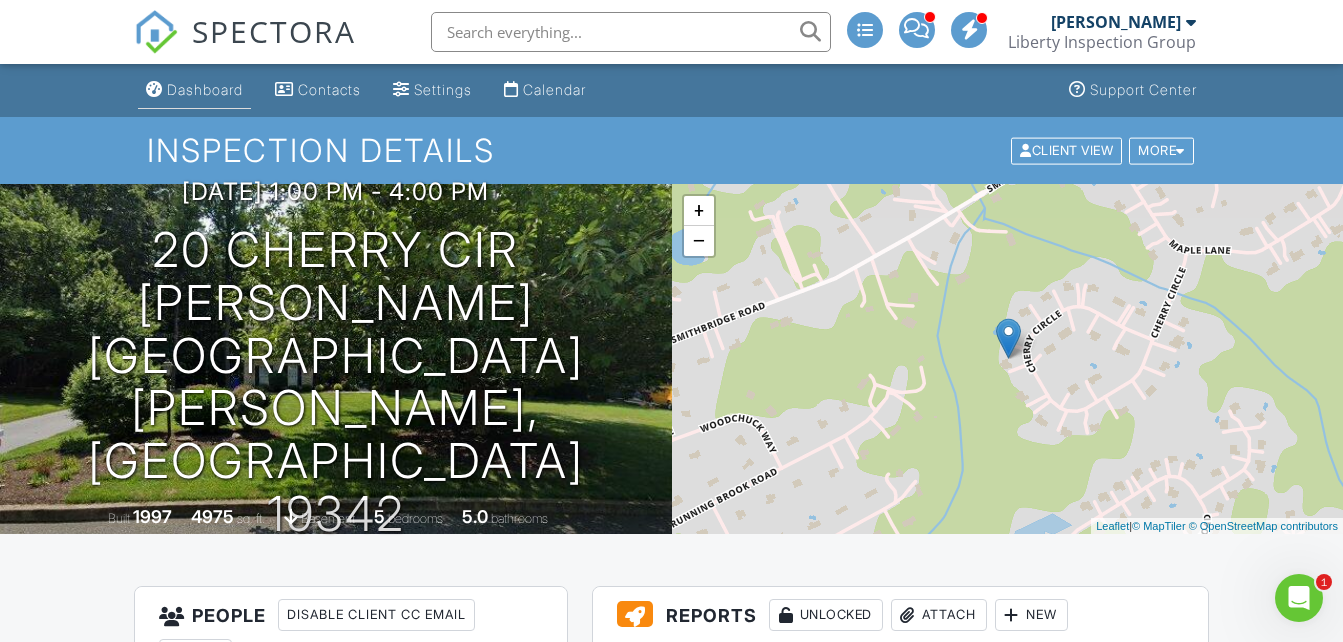 click on "Dashboard" at bounding box center [205, 89] 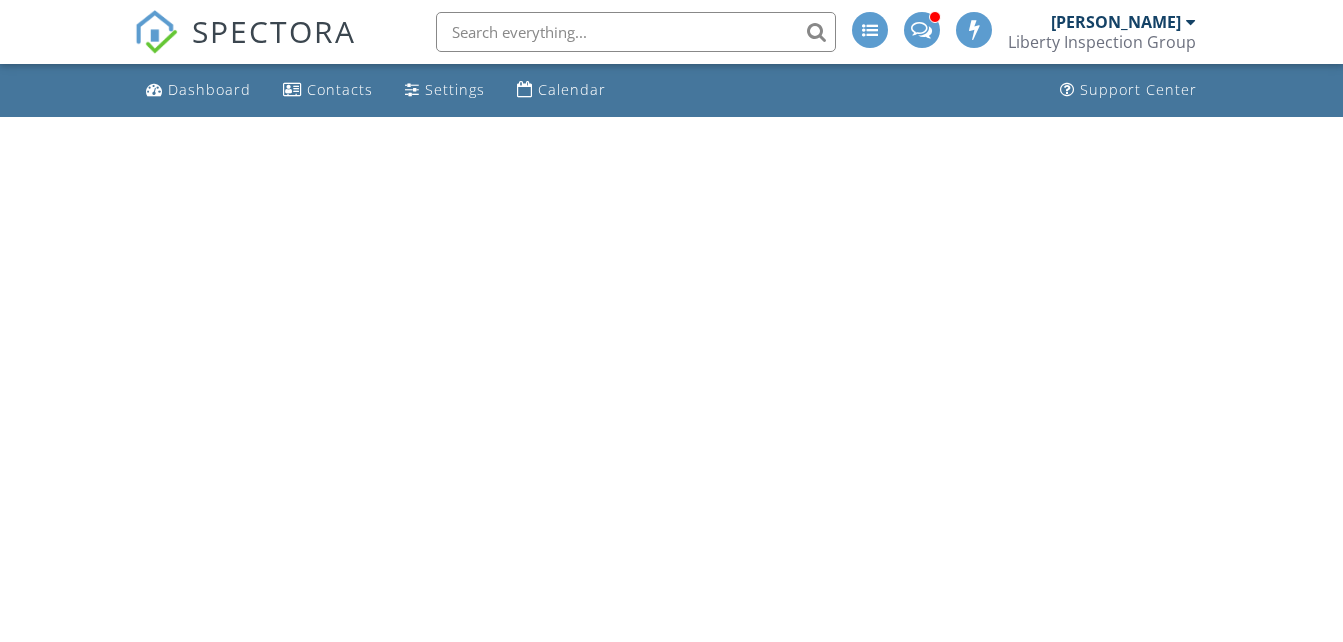 scroll, scrollTop: 0, scrollLeft: 0, axis: both 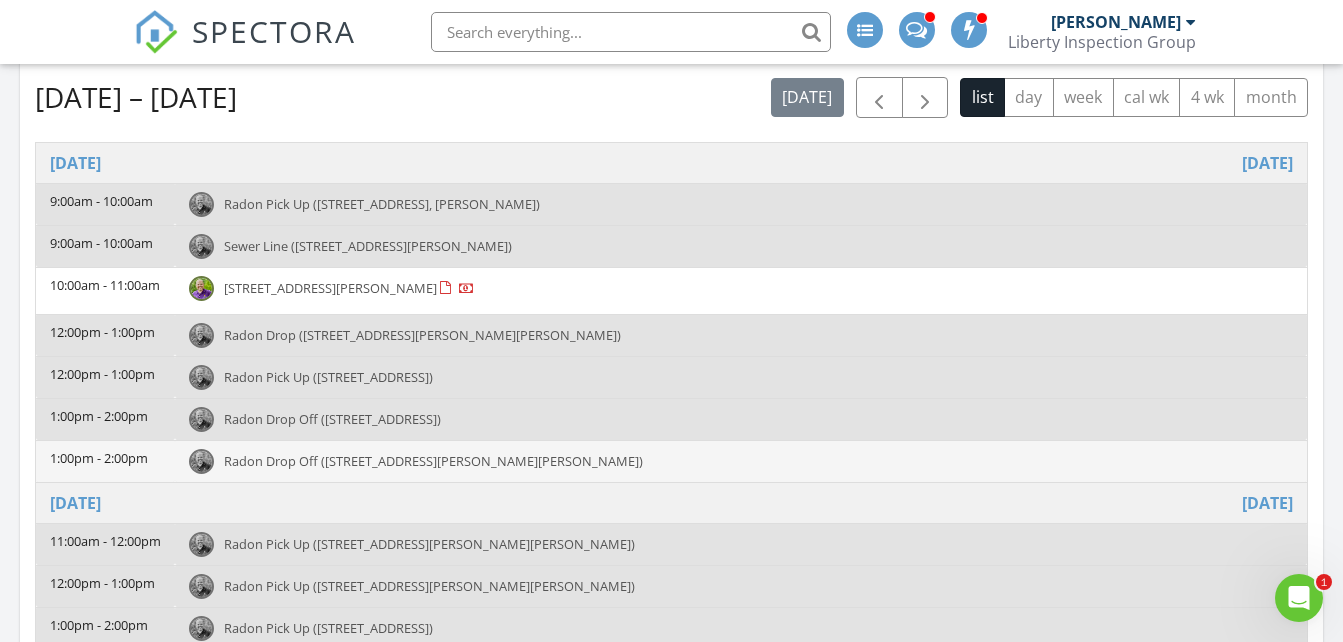 click on "Radon Drop Off ([STREET_ADDRESS][PERSON_NAME][PERSON_NAME])" at bounding box center [433, 461] 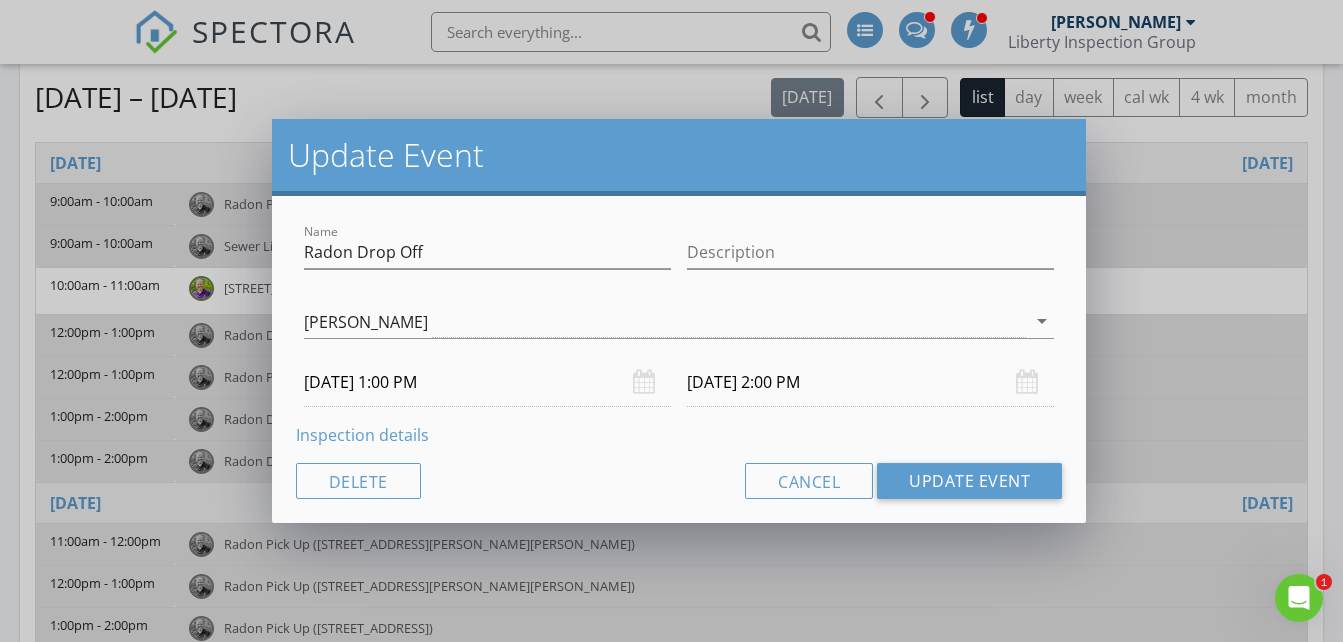 click on "Inspection details" at bounding box center (362, 435) 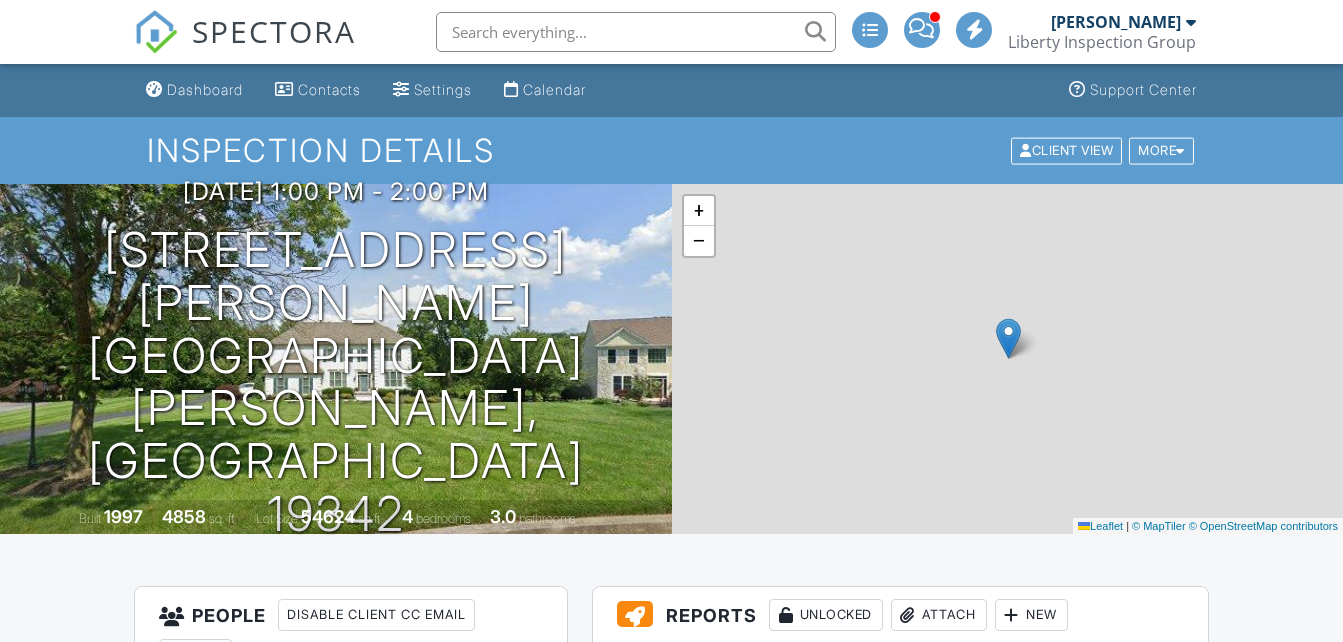 scroll, scrollTop: 0, scrollLeft: 0, axis: both 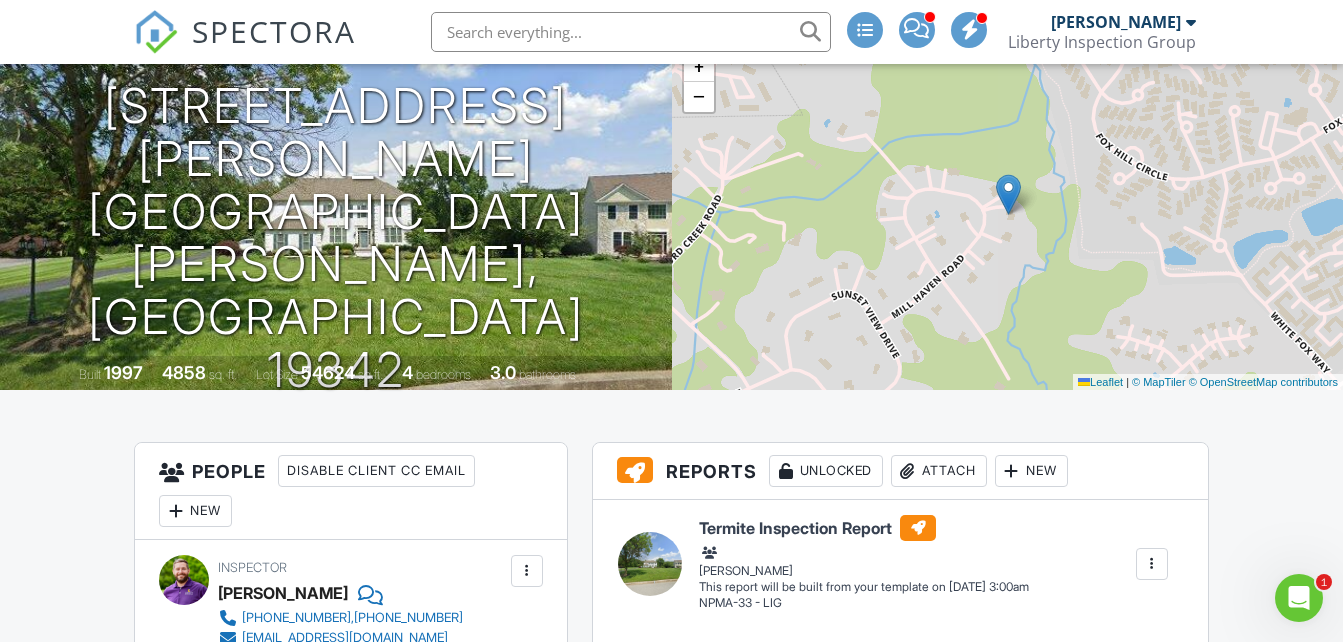 drag, startPoint x: 1305, startPoint y: 84, endPoint x: 1339, endPoint y: 60, distance: 41.617306 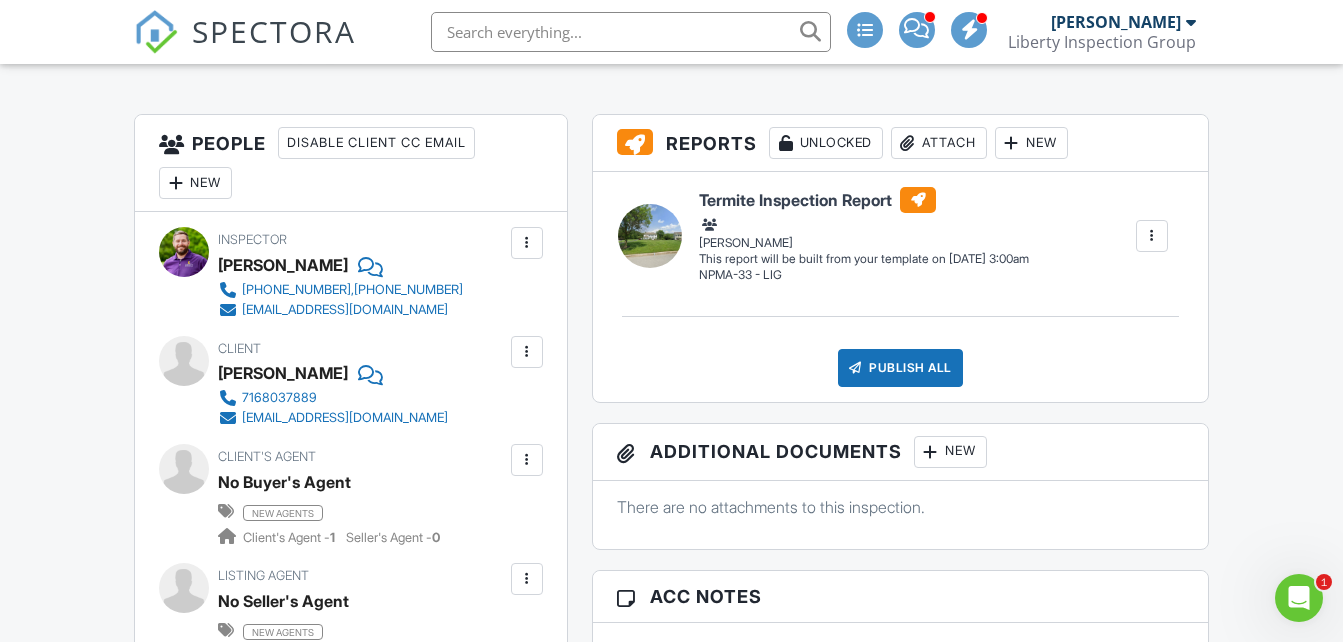 scroll, scrollTop: 479, scrollLeft: 0, axis: vertical 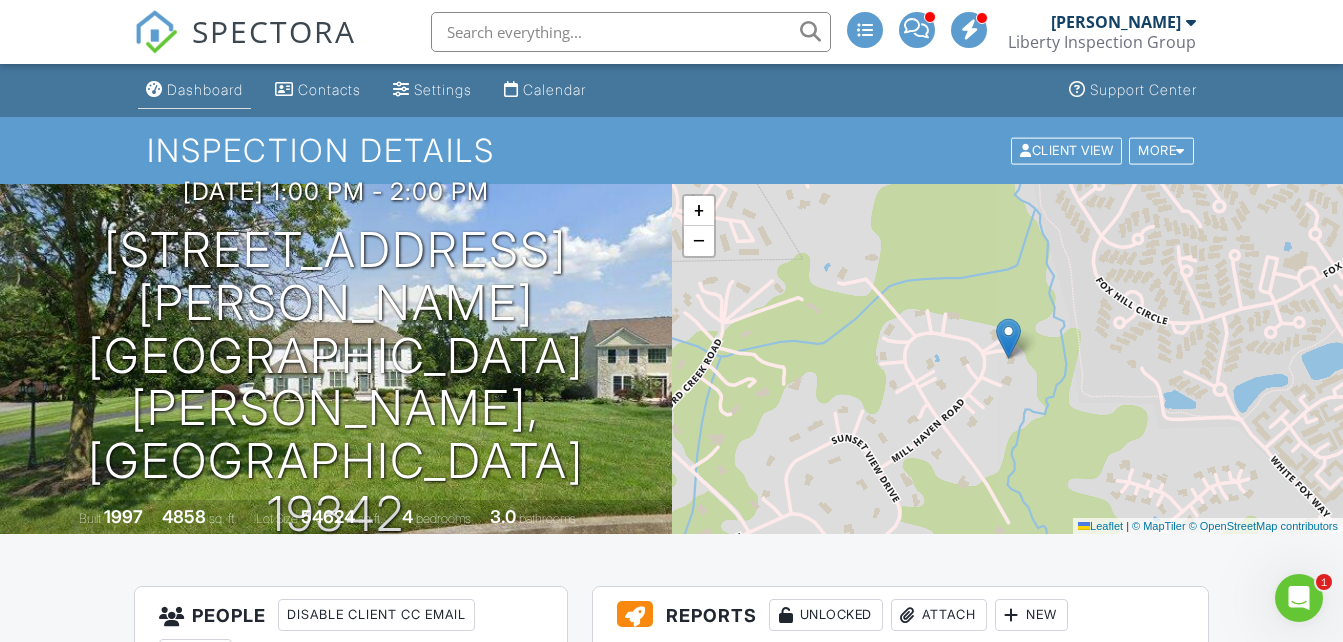 click on "Dashboard" at bounding box center [205, 89] 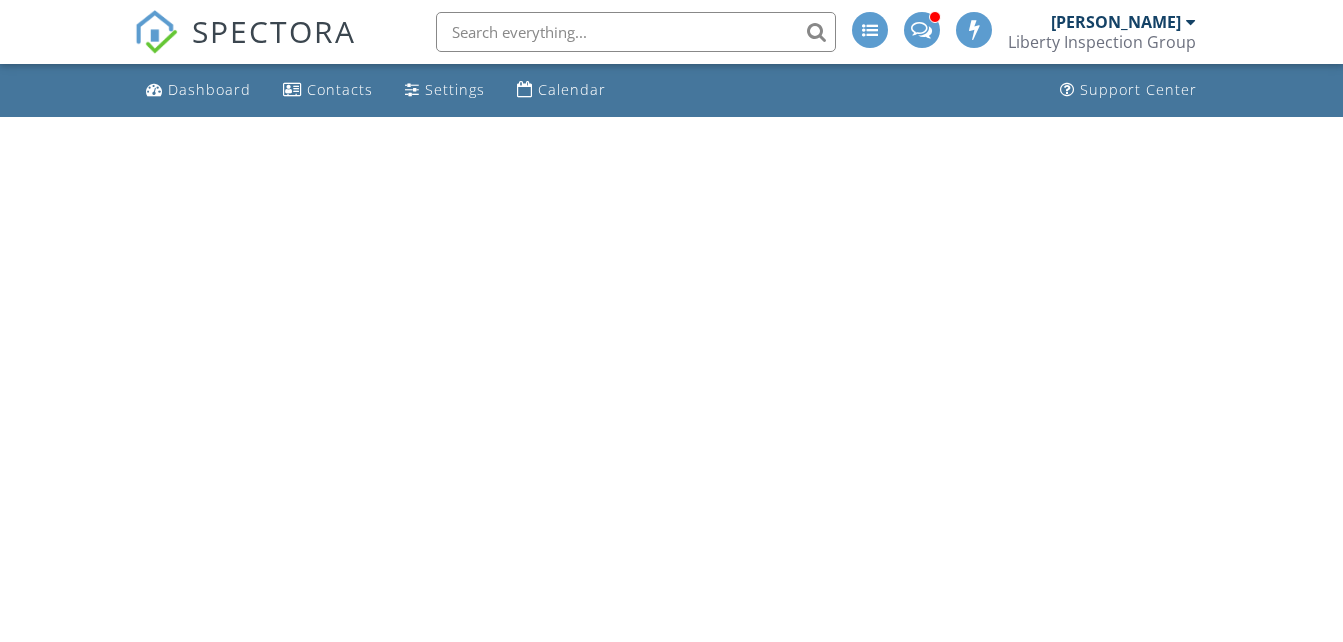 scroll, scrollTop: 0, scrollLeft: 0, axis: both 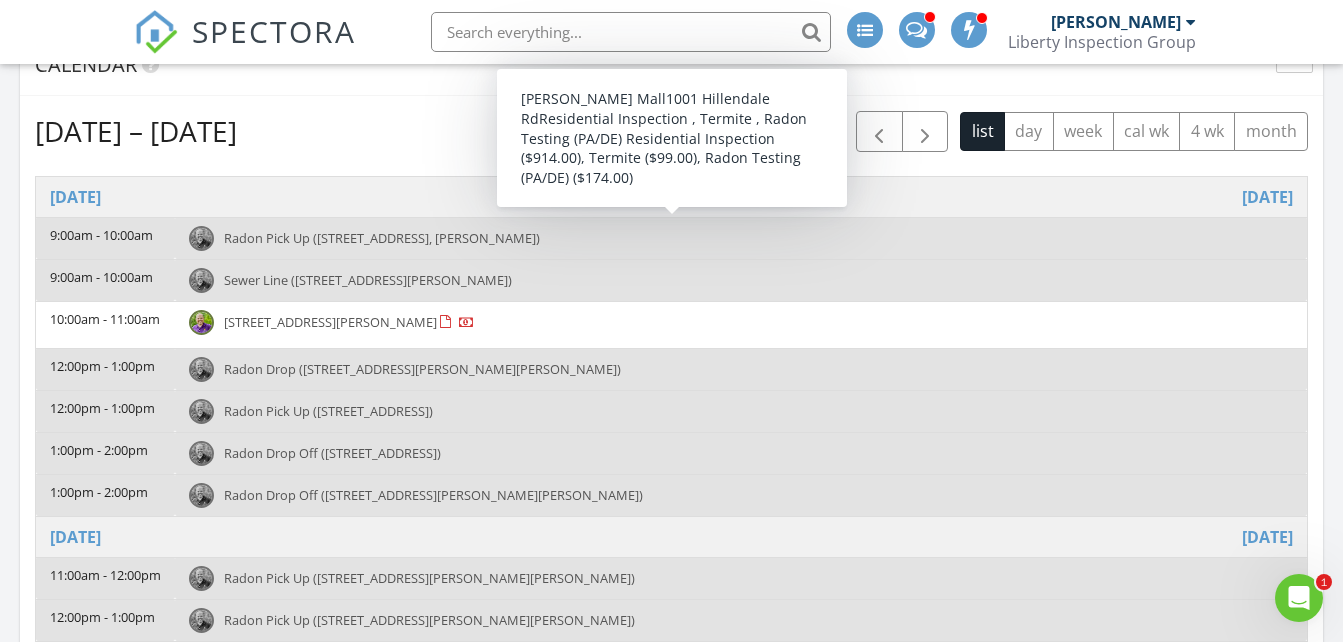click on "Radon Pick Up ([STREET_ADDRESS], [PERSON_NAME])" at bounding box center [382, 238] 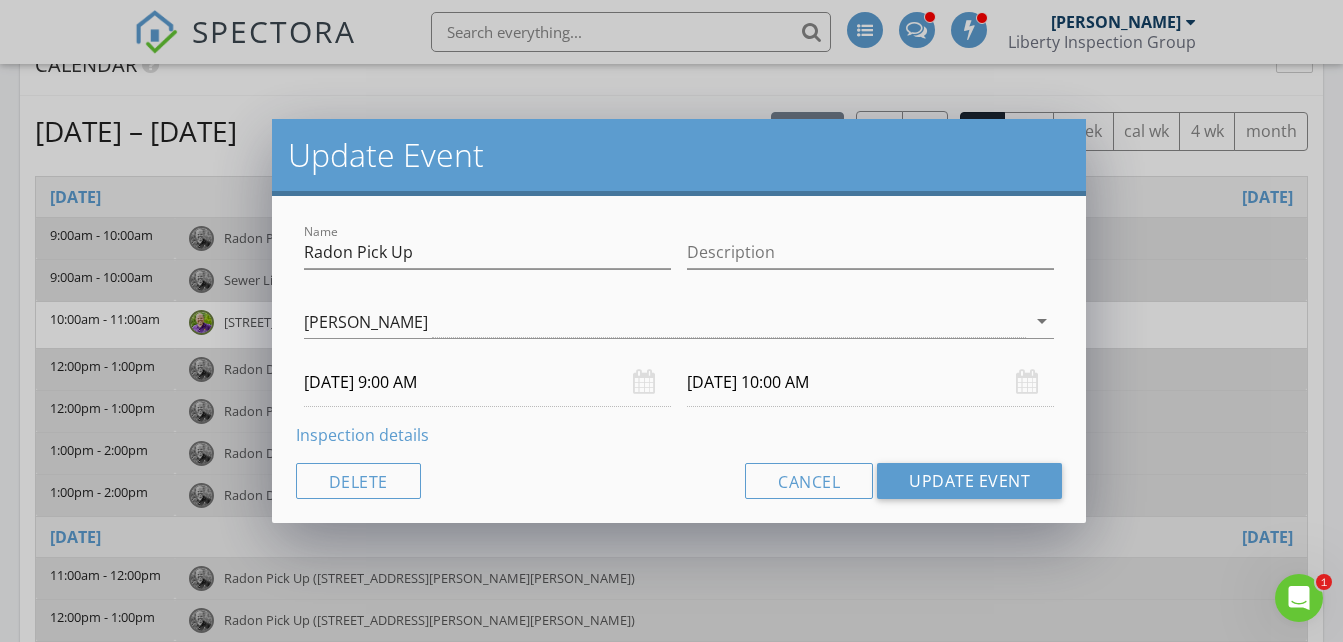 click on "Inspection details" at bounding box center [362, 435] 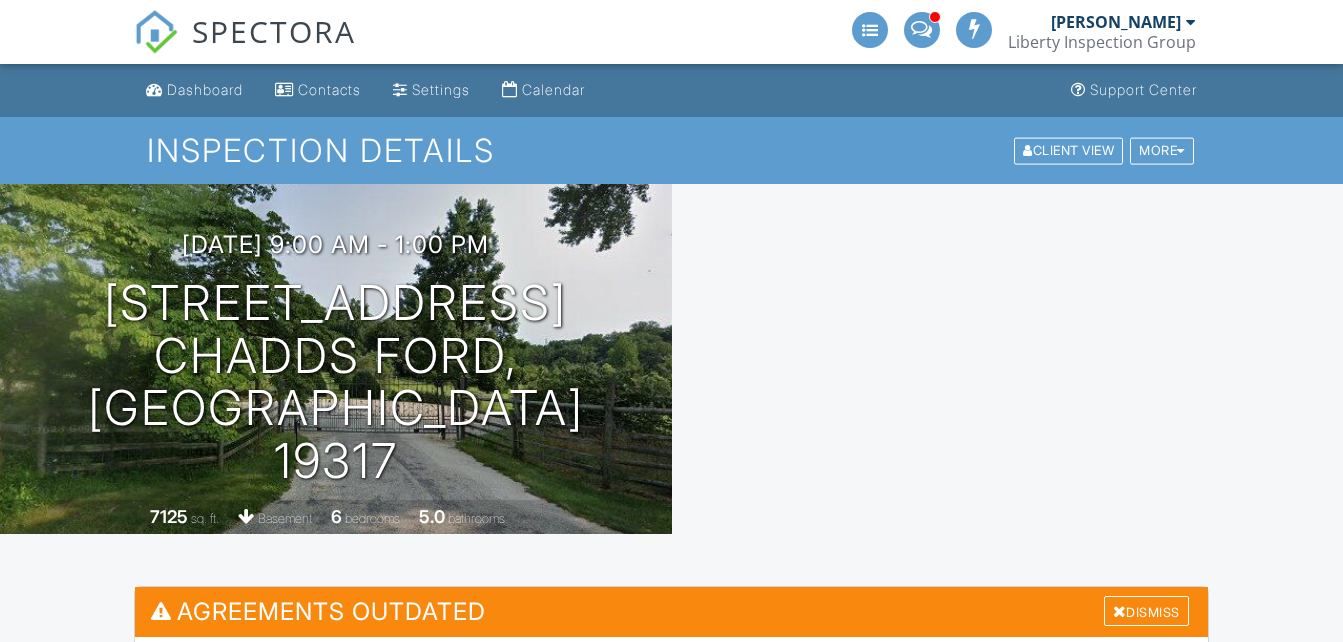 scroll, scrollTop: 0, scrollLeft: 0, axis: both 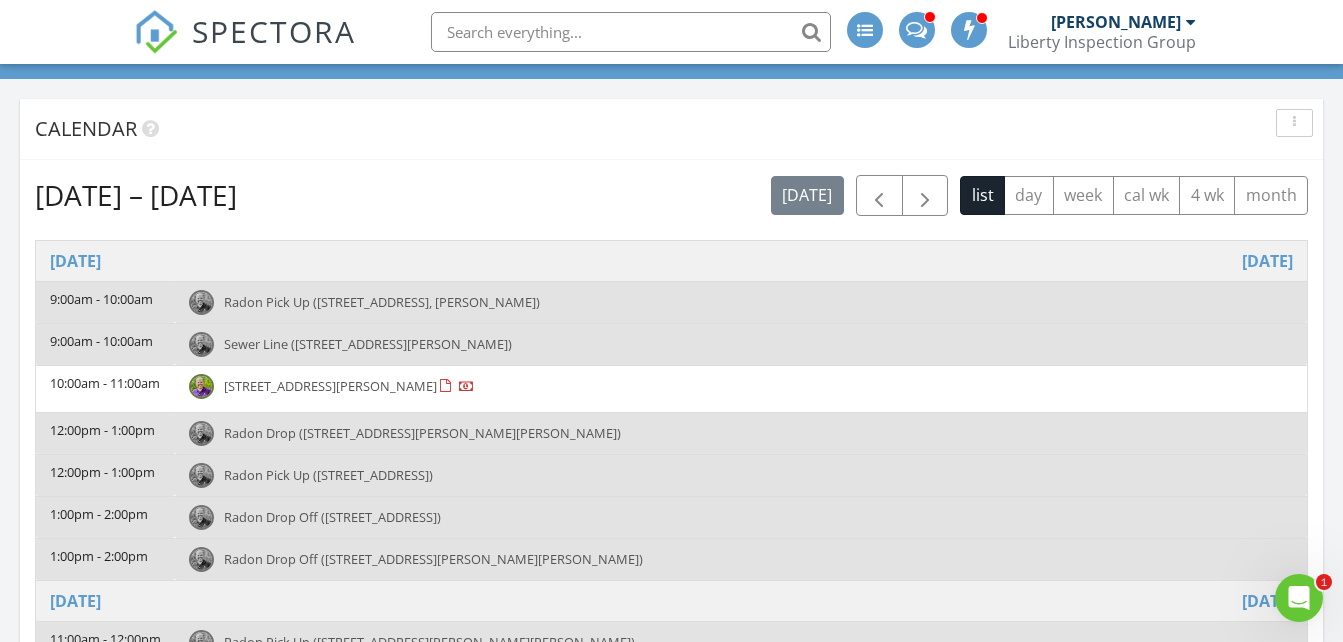 click on "Radon Drop Off ([STREET_ADDRESS])" at bounding box center [741, 517] 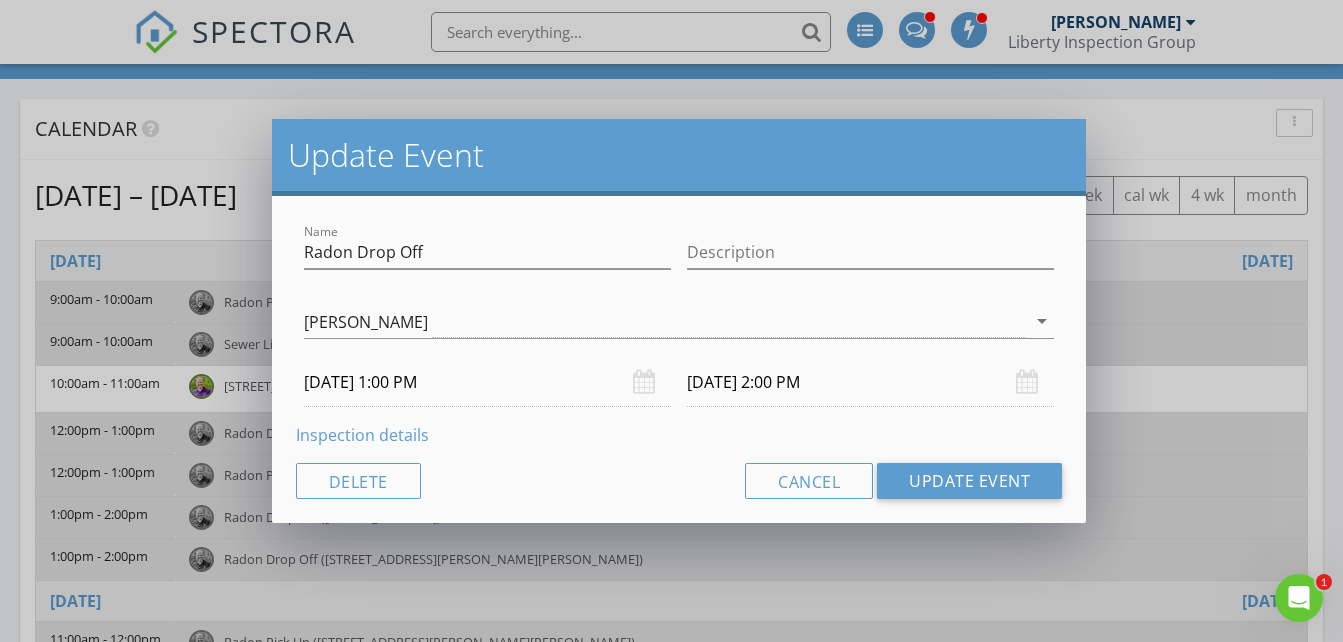 click on "Inspection details" at bounding box center [362, 435] 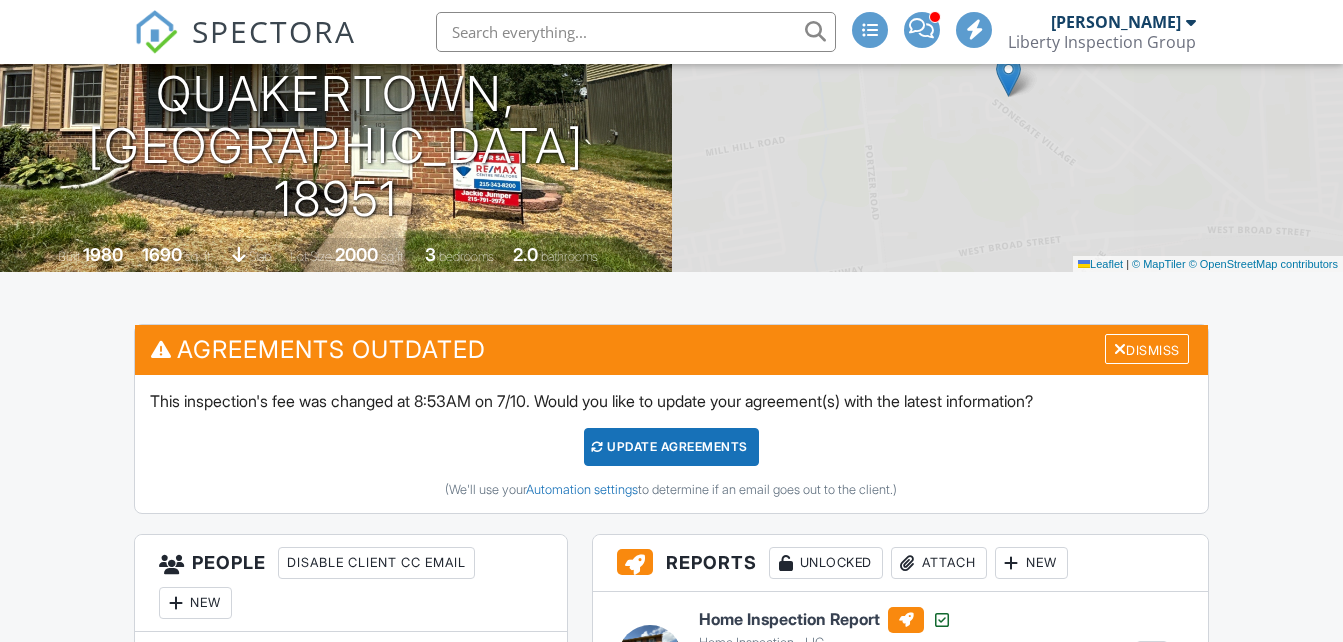 scroll, scrollTop: 172, scrollLeft: 0, axis: vertical 